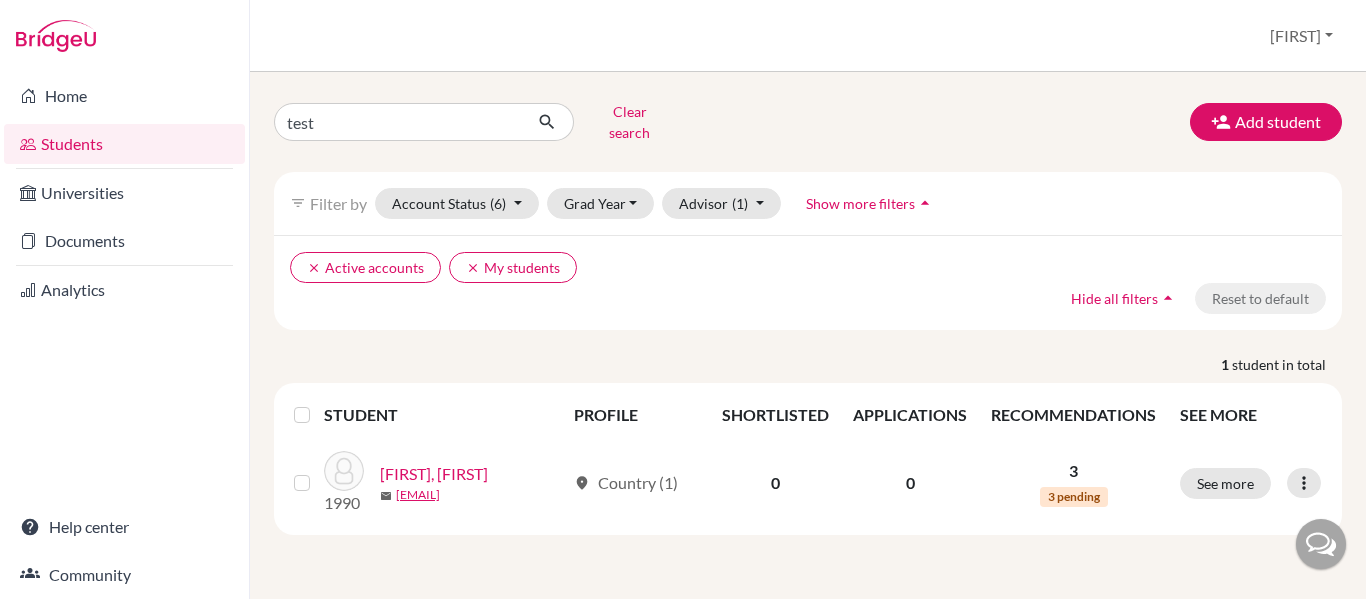 scroll, scrollTop: 0, scrollLeft: 0, axis: both 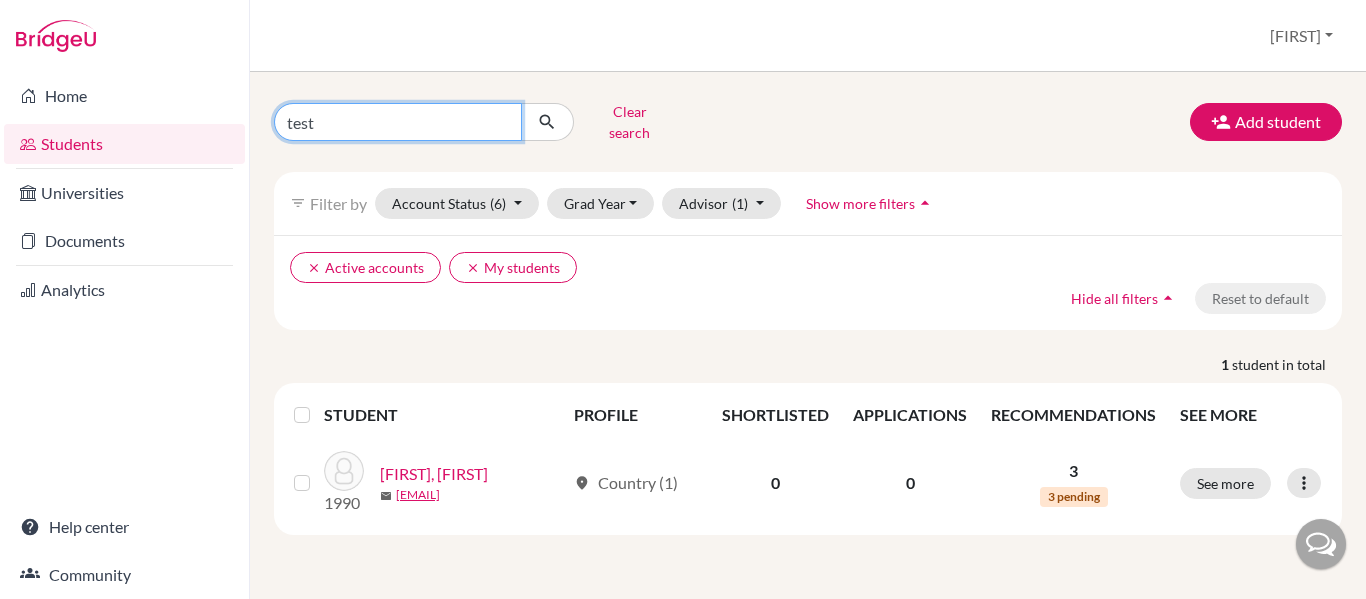 click on "test" at bounding box center (398, 122) 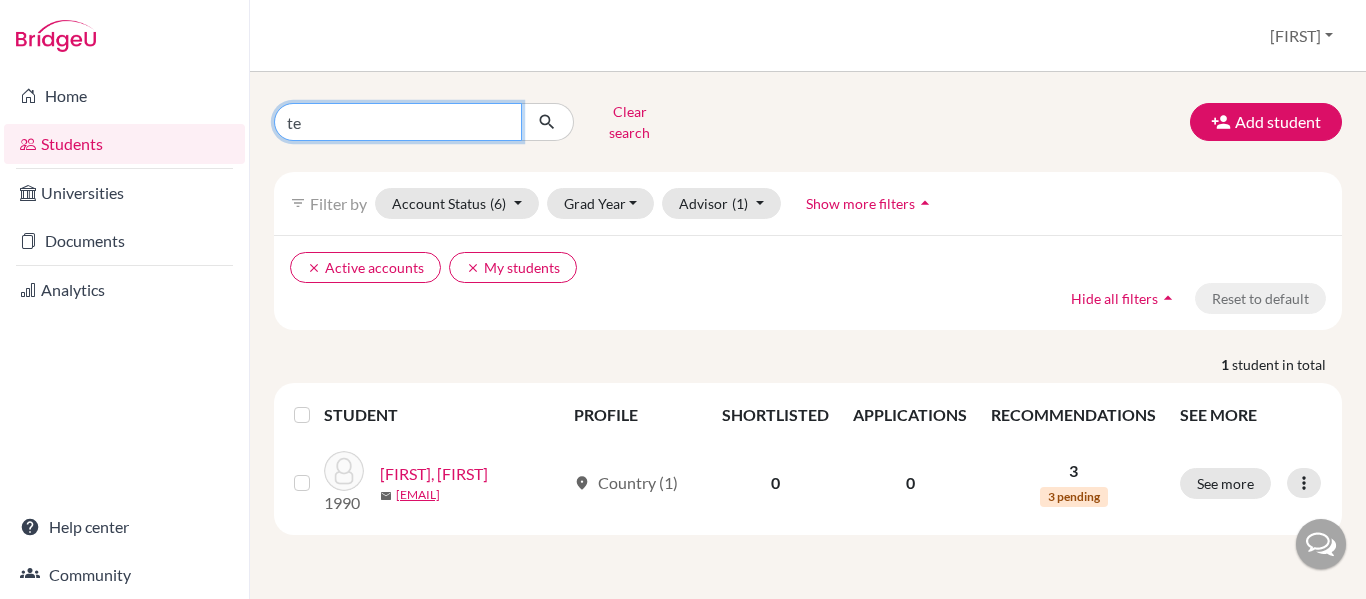 type on "t" 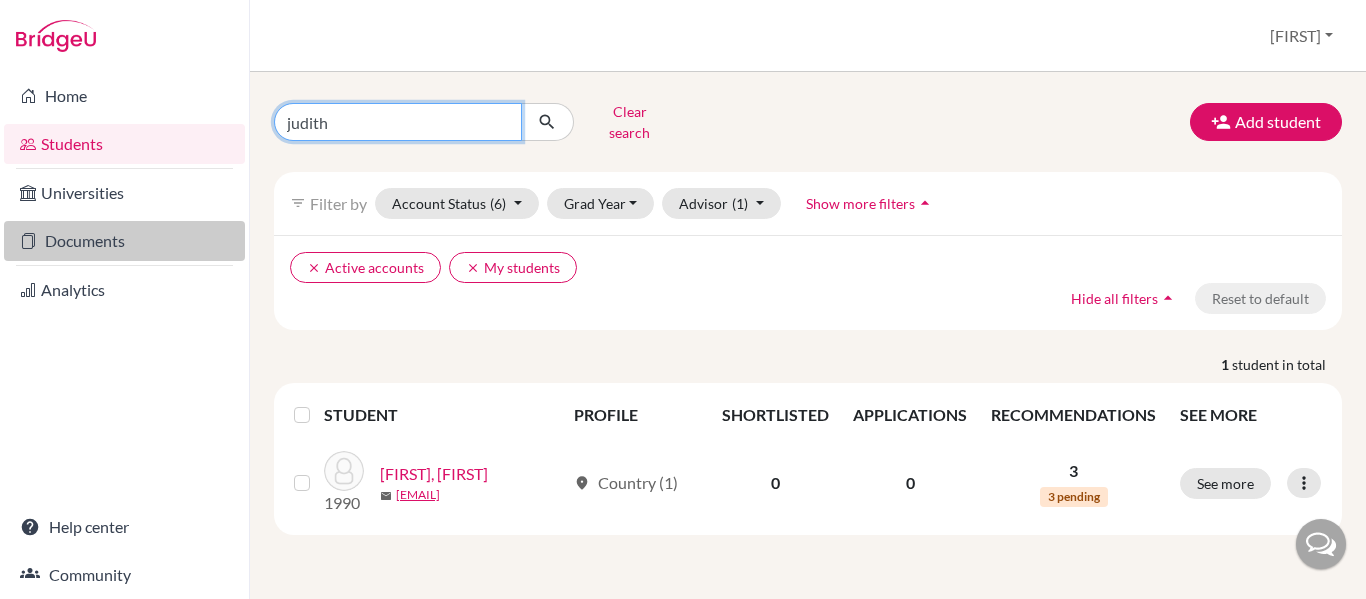 type on "judith" 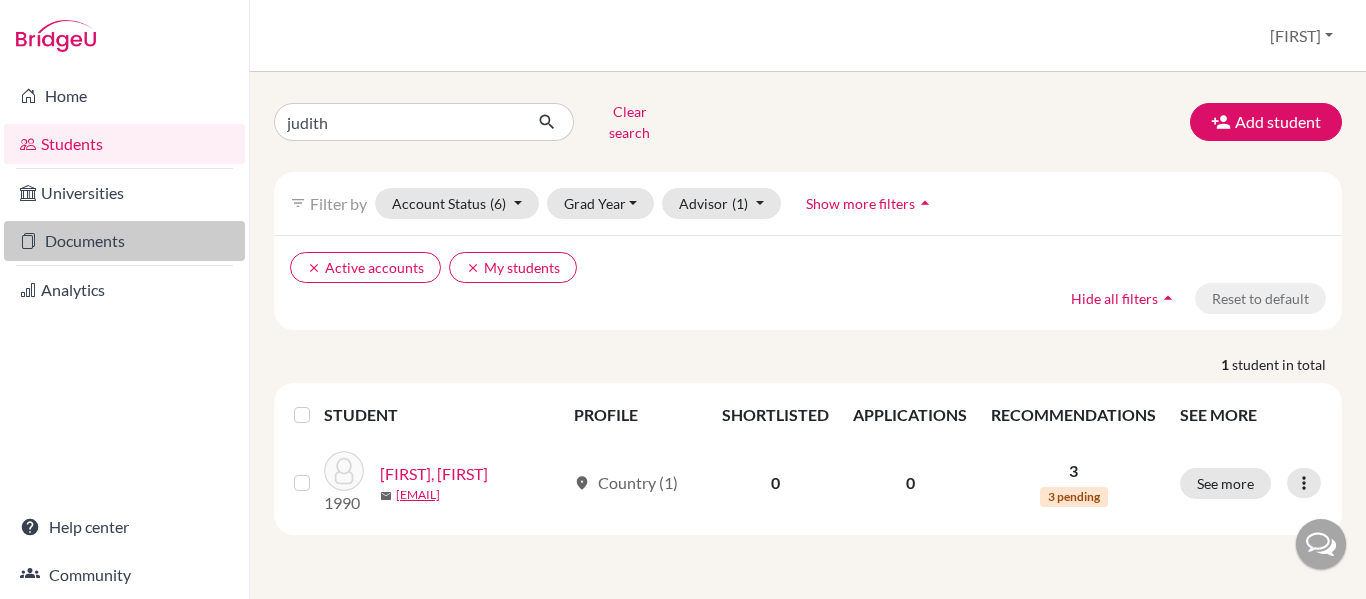 click on "Documents" at bounding box center (124, 241) 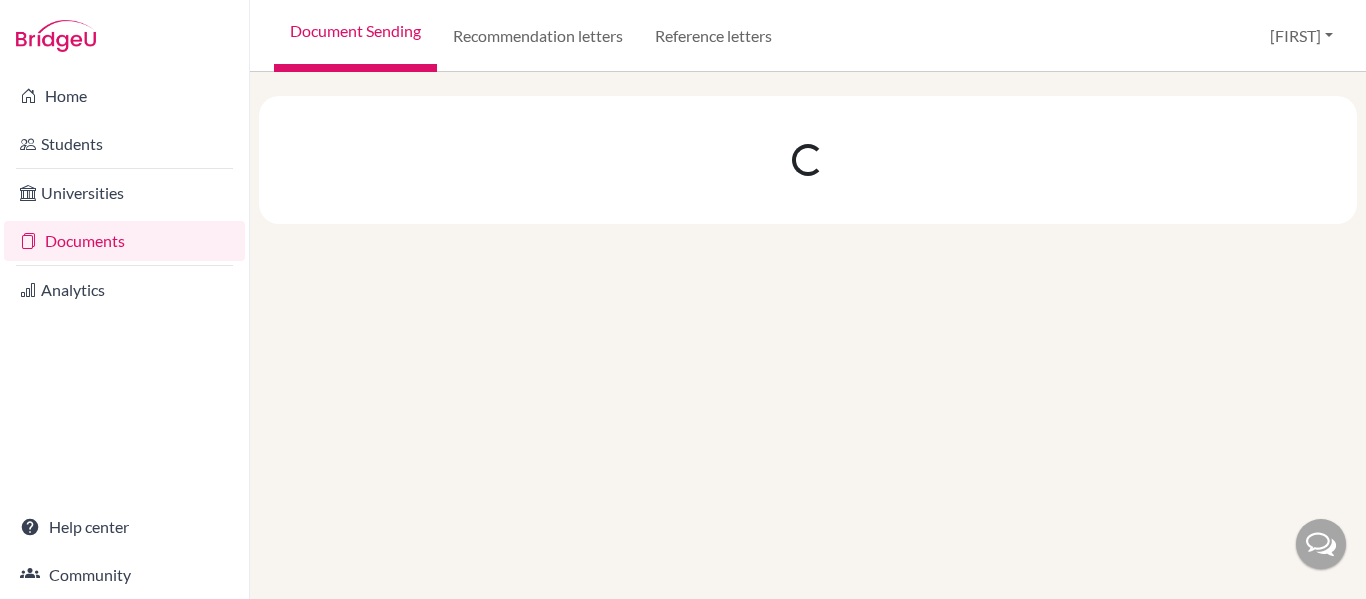 scroll, scrollTop: 0, scrollLeft: 0, axis: both 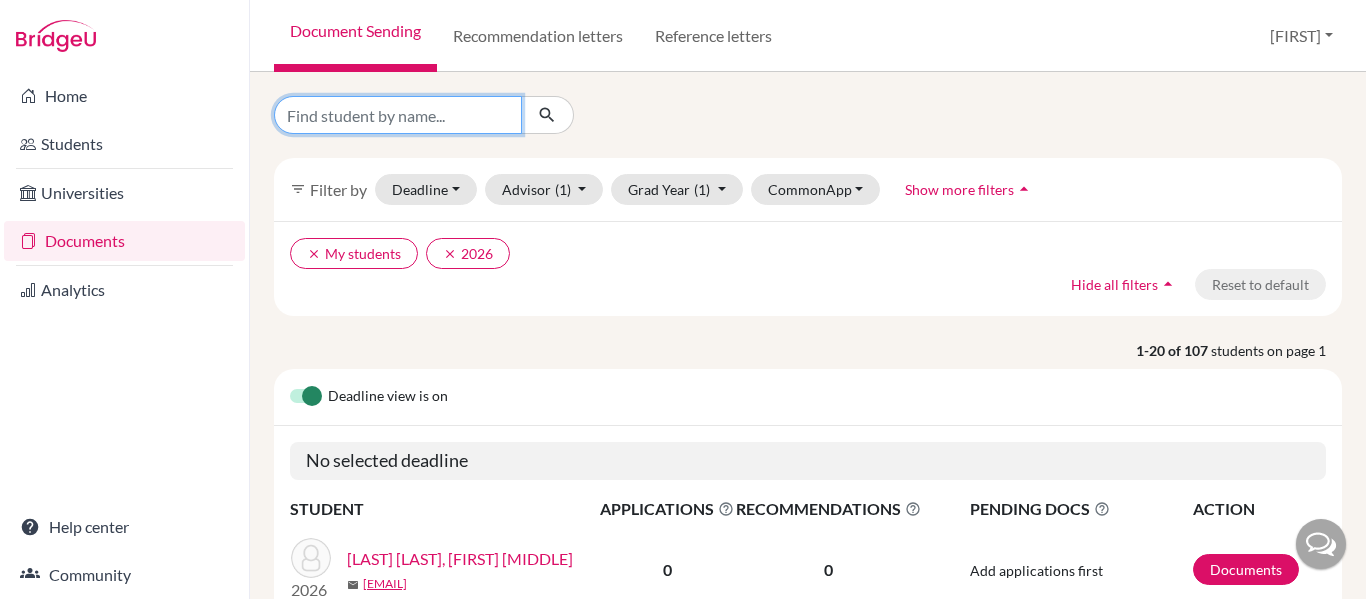 click at bounding box center (398, 115) 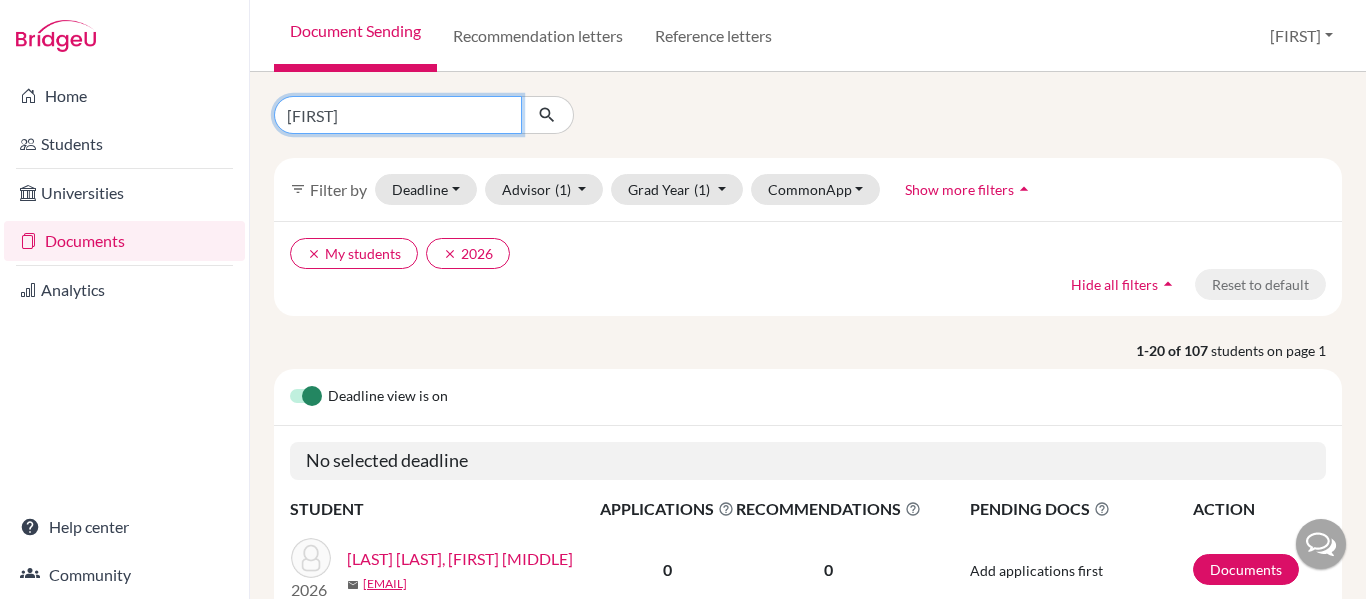 type on "judith" 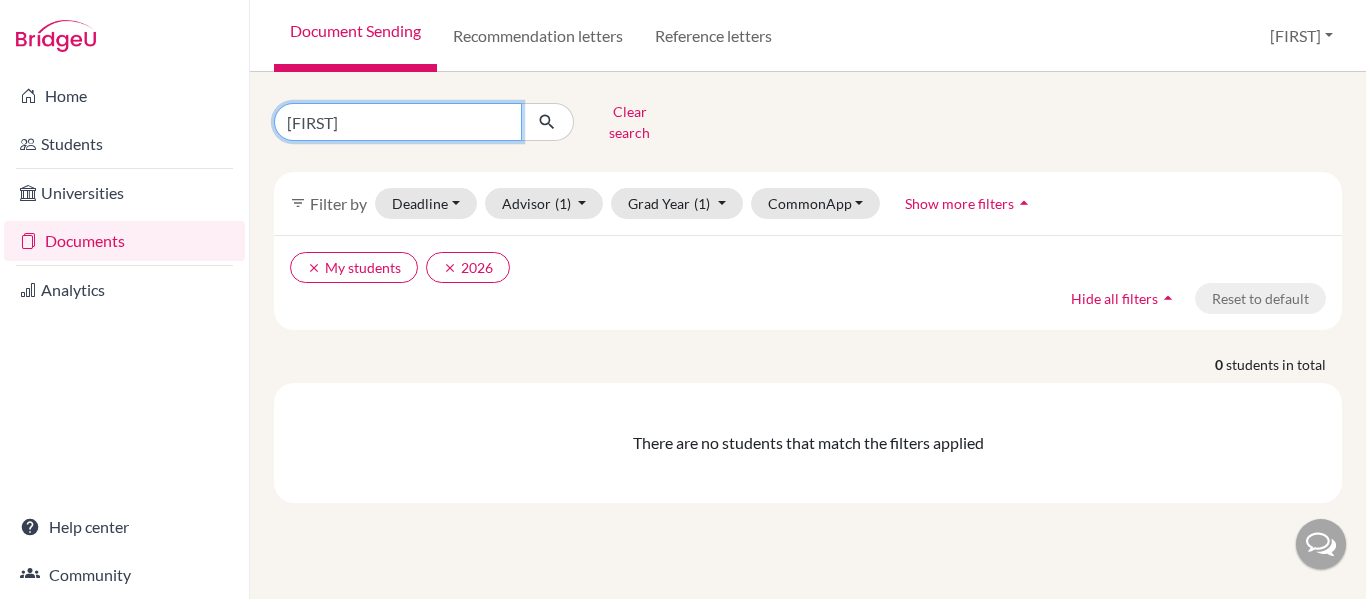 click on "judith" at bounding box center [398, 122] 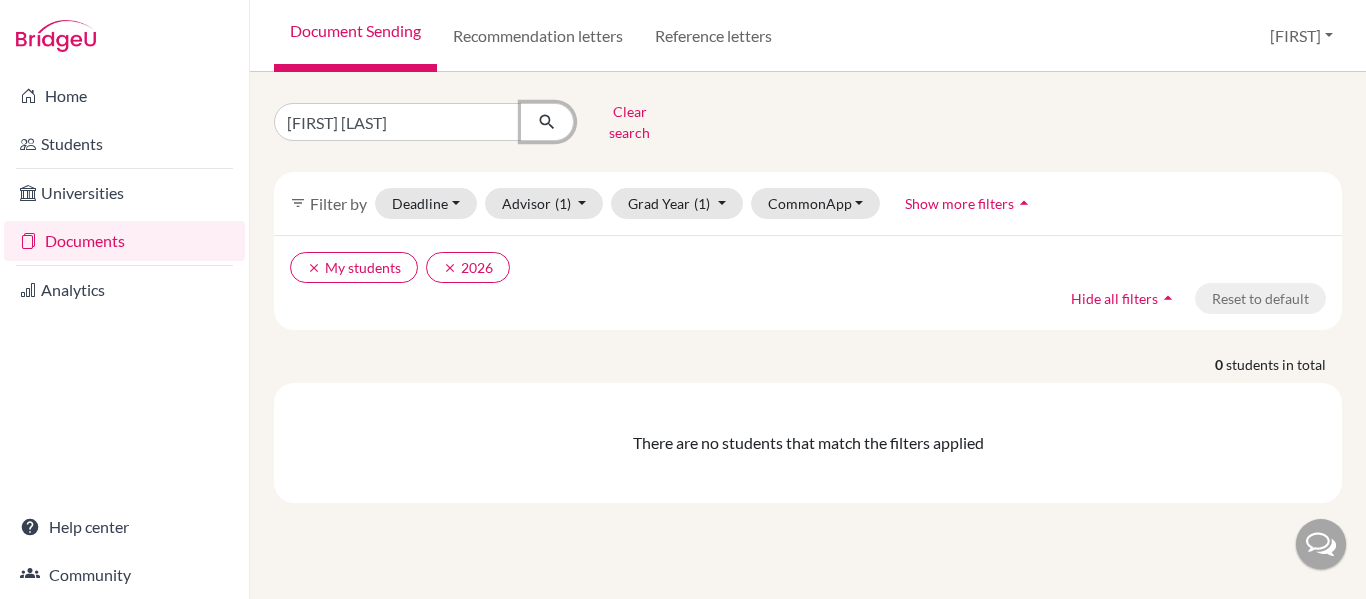click at bounding box center (547, 122) 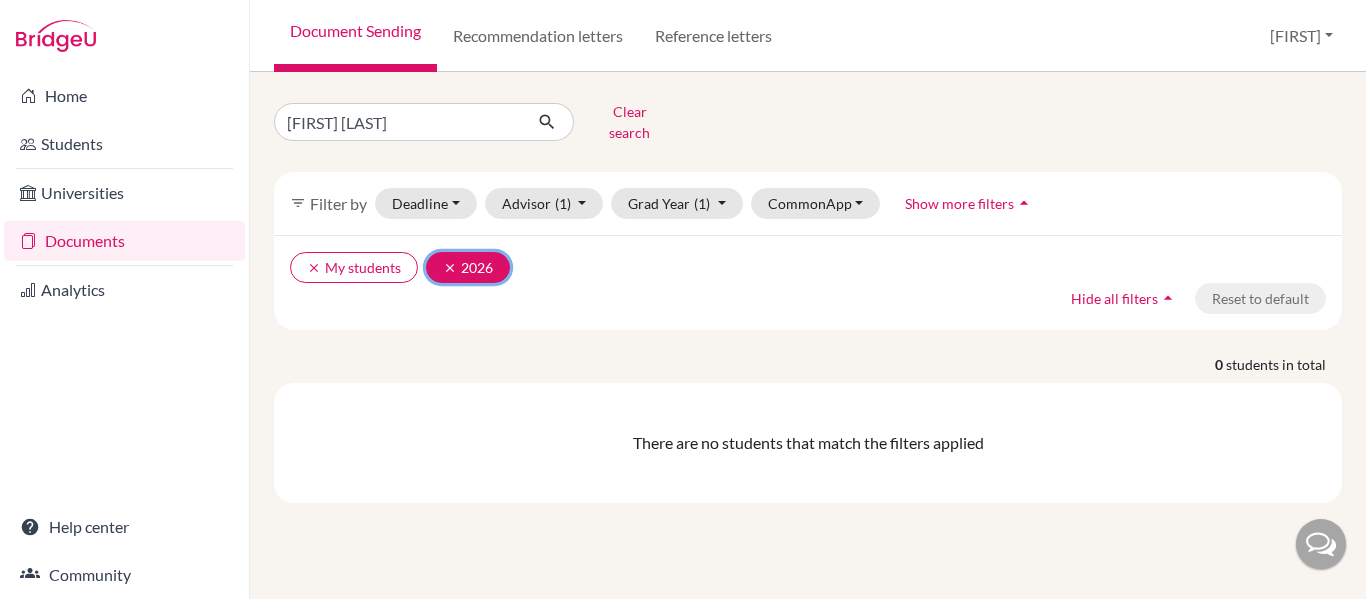click on "clear" at bounding box center (450, 268) 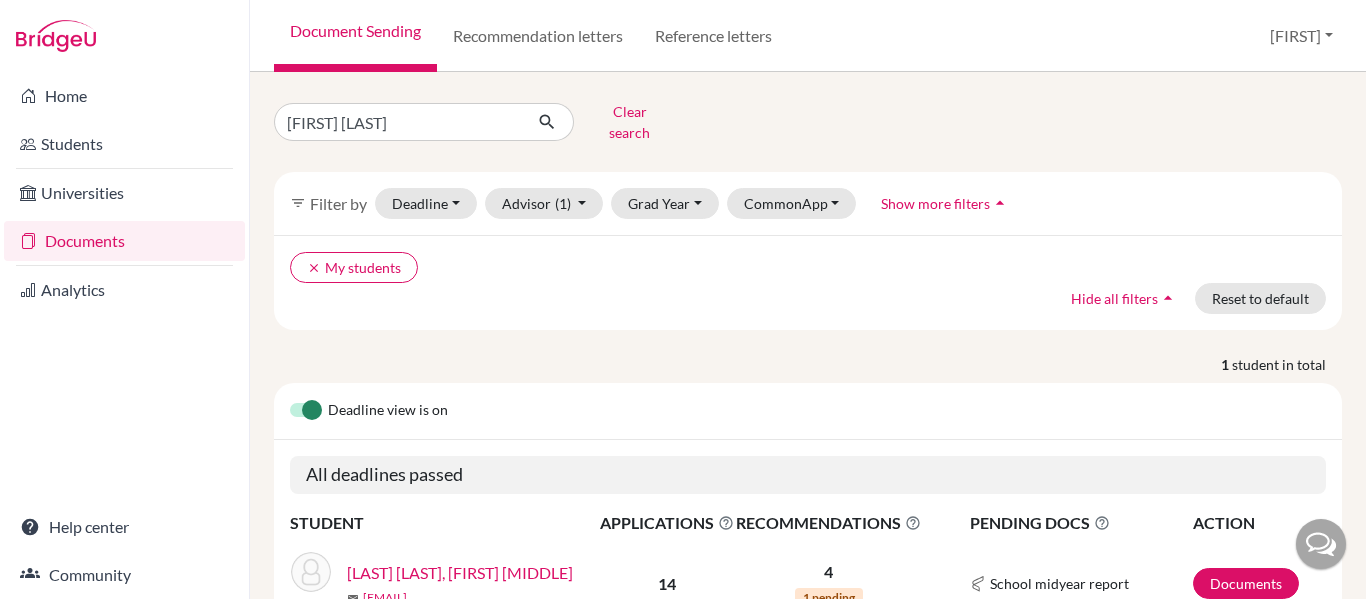 scroll, scrollTop: 99, scrollLeft: 0, axis: vertical 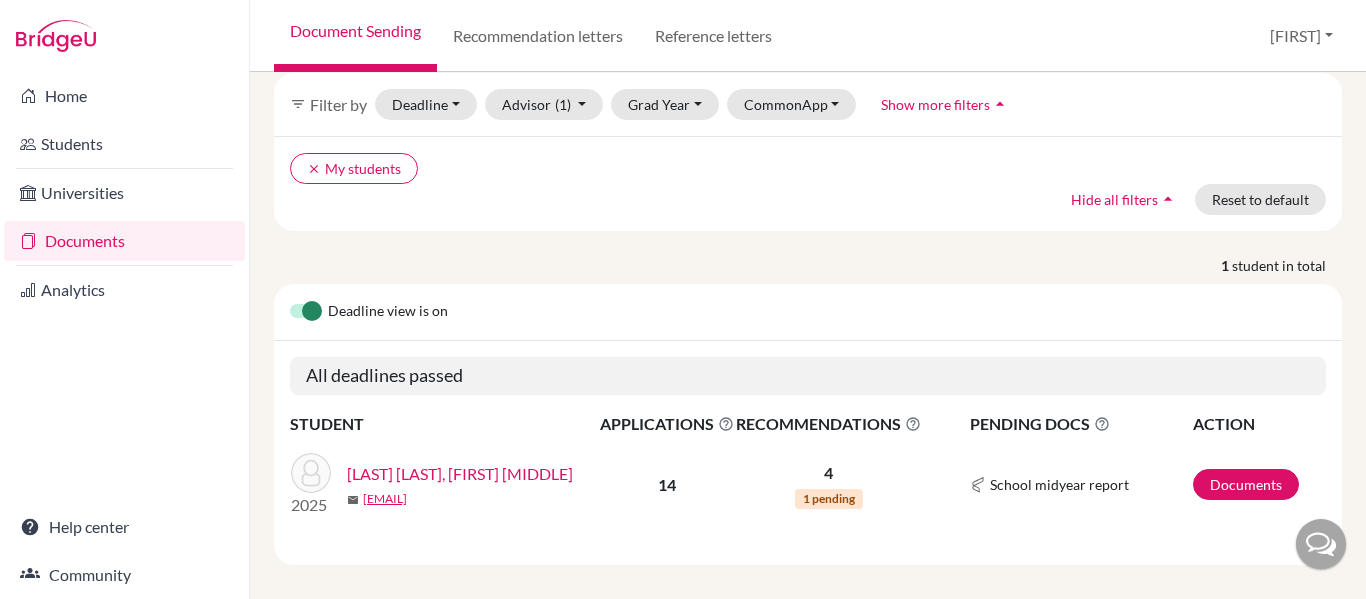 click on "[LAST], [FIRST] [MIDDLE]" at bounding box center [460, 474] 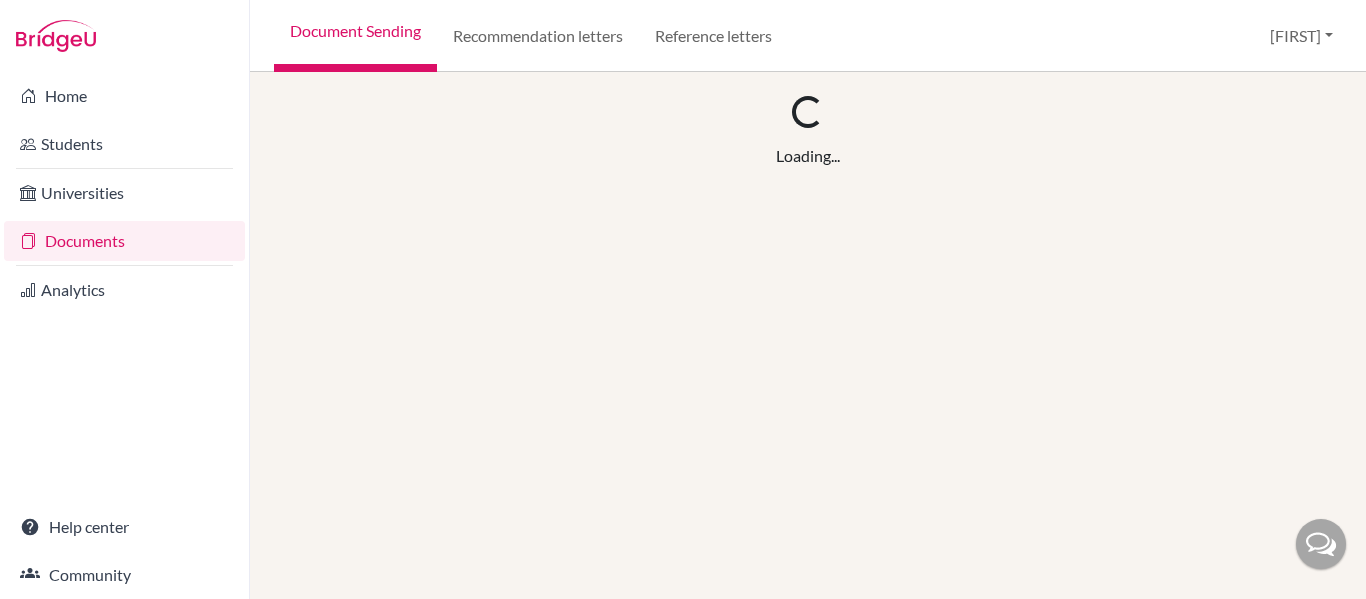 scroll, scrollTop: 0, scrollLeft: 0, axis: both 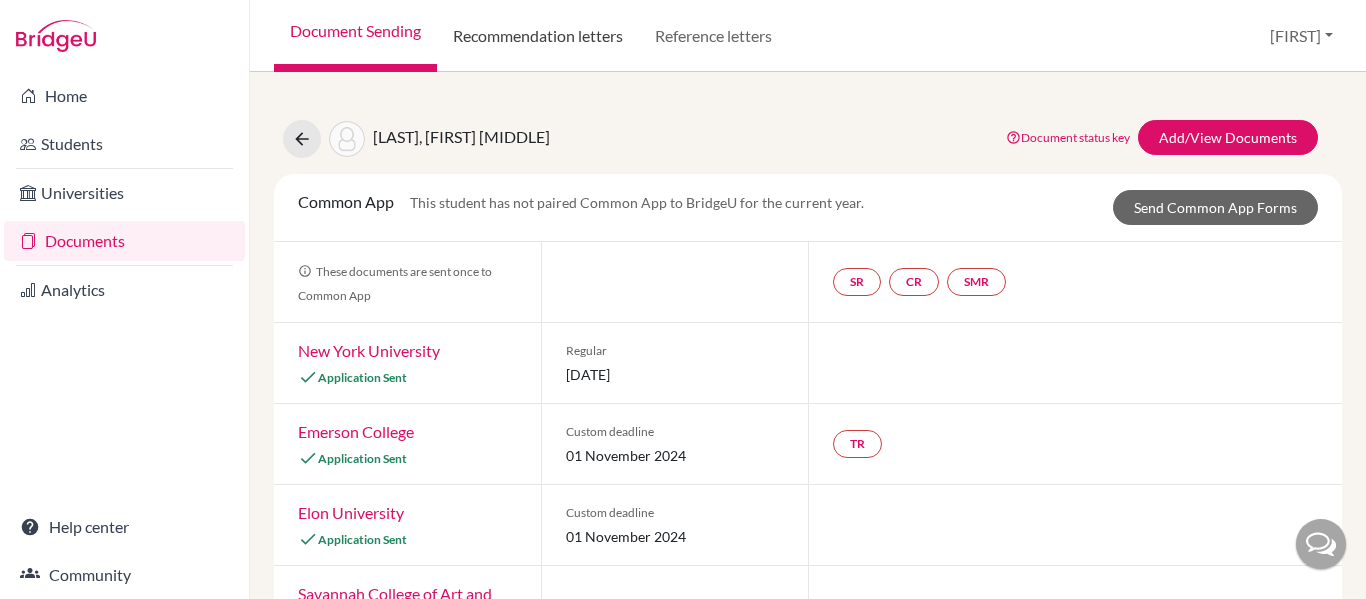 click on "Recommendation letters" at bounding box center [538, 36] 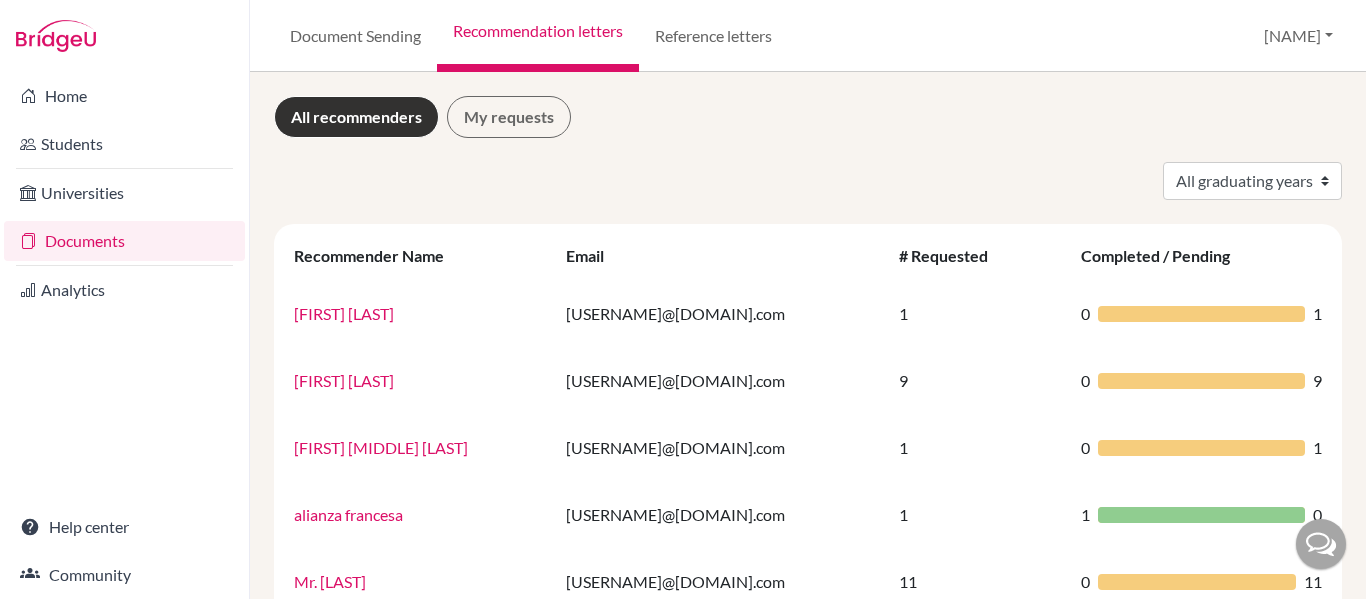 scroll, scrollTop: 0, scrollLeft: 0, axis: both 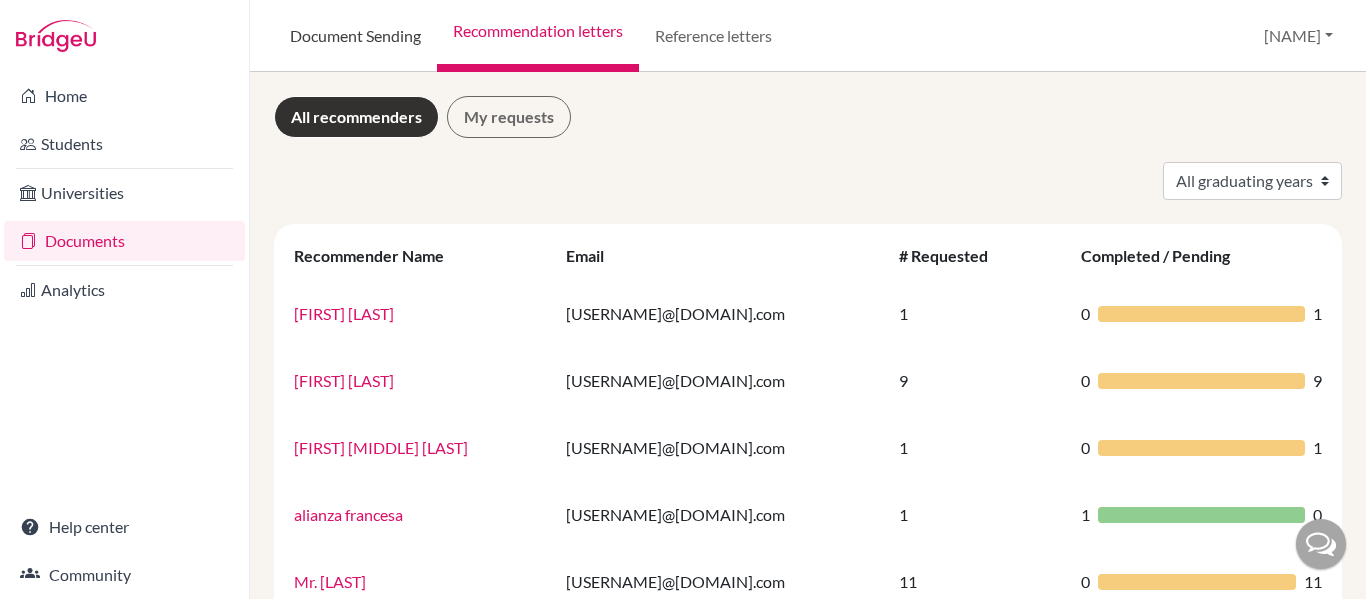 click on "Document Sending" at bounding box center (355, 36) 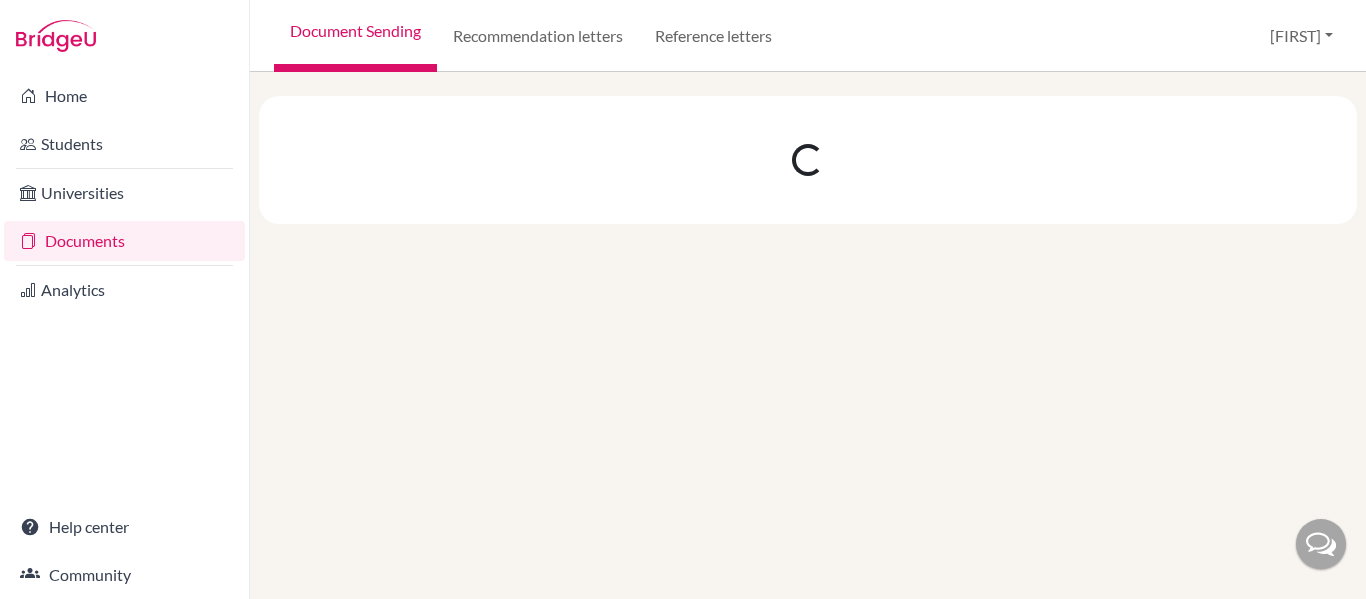 scroll, scrollTop: 0, scrollLeft: 0, axis: both 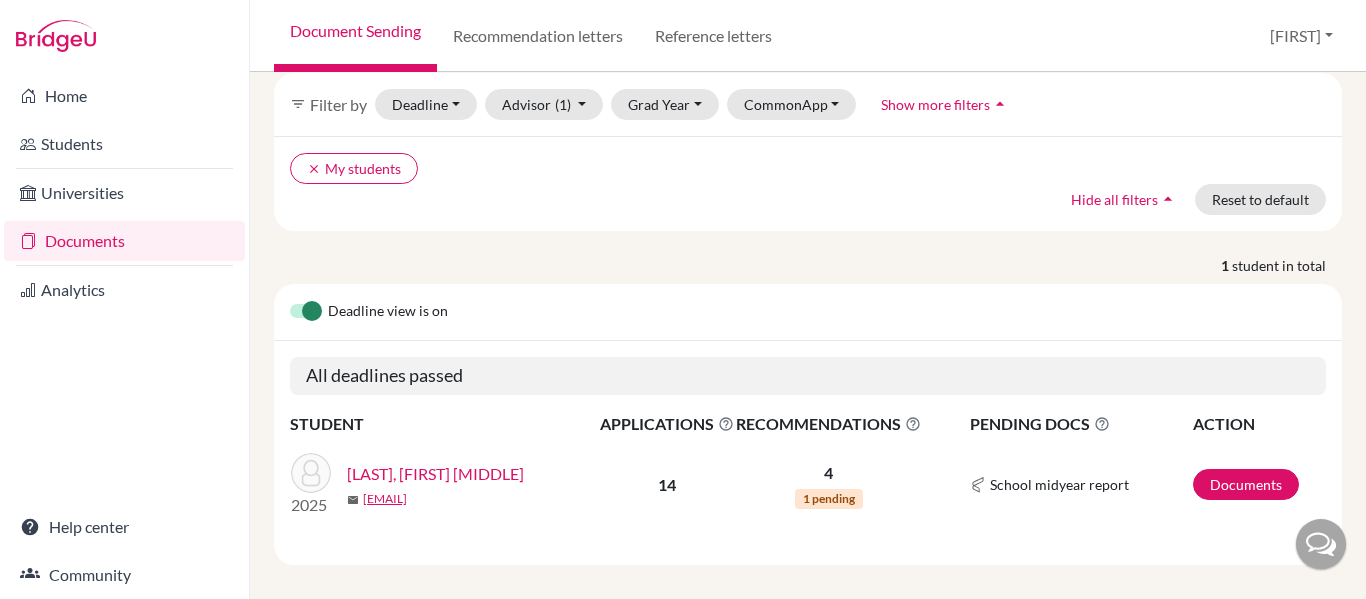 click on "[LAST], [FIRST] [MIDDLE]" at bounding box center (435, 474) 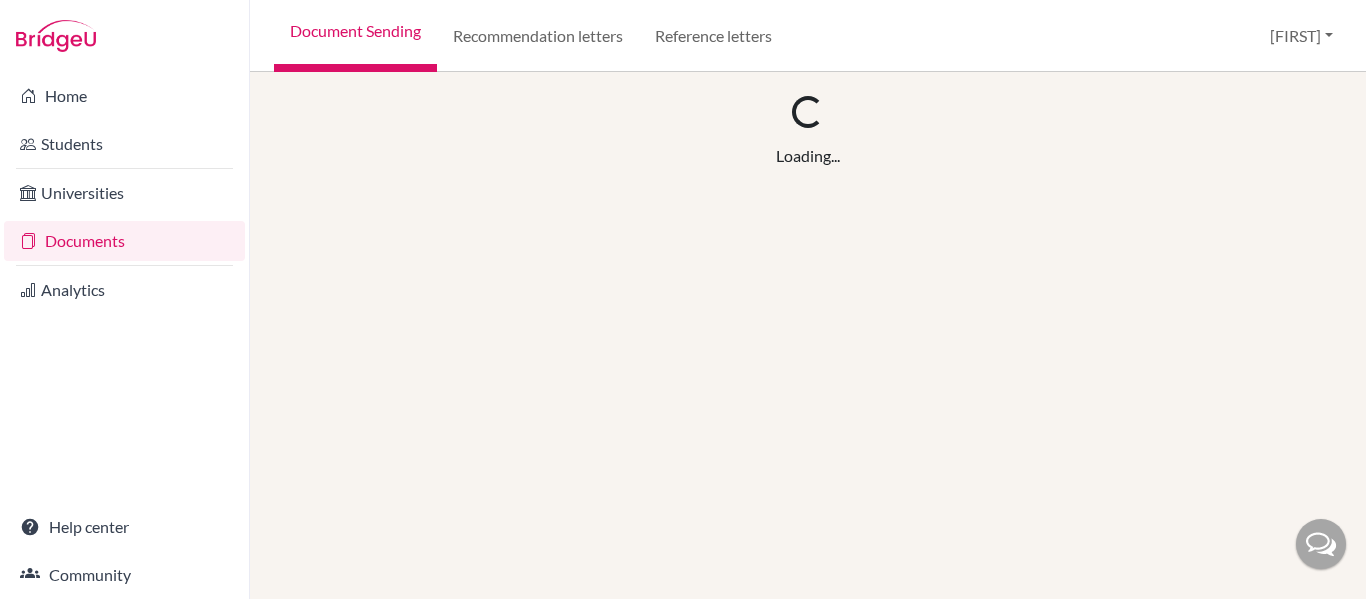 scroll, scrollTop: 0, scrollLeft: 0, axis: both 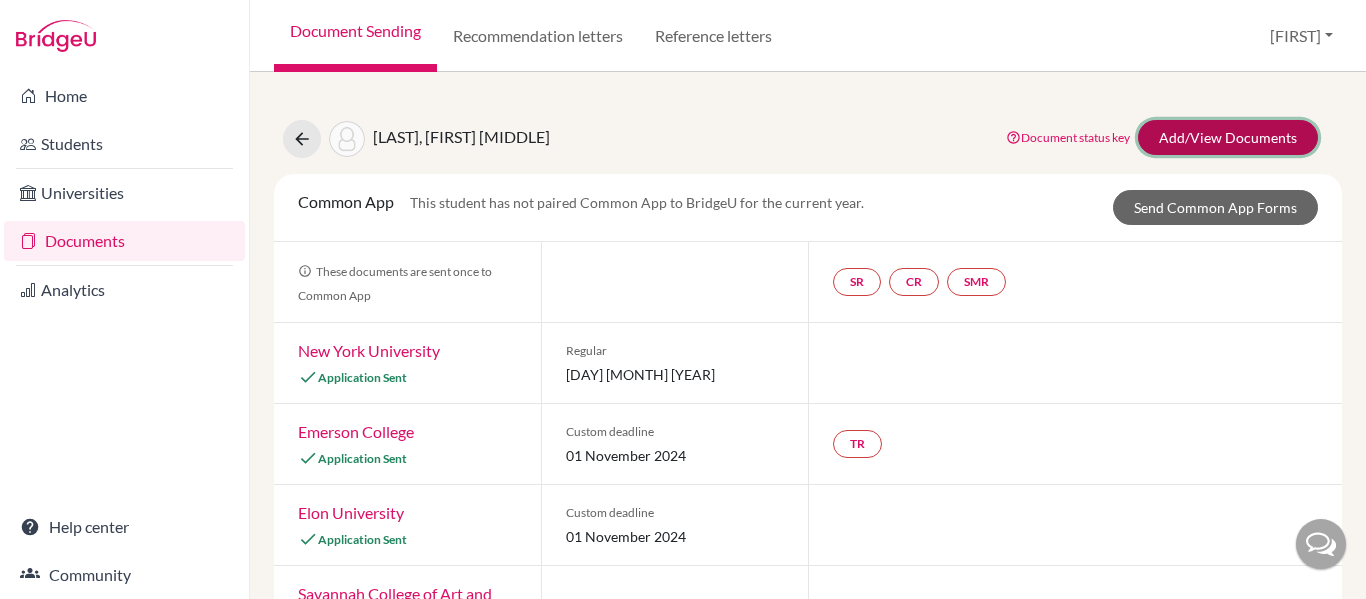 click on "Add/View Documents" at bounding box center [1228, 137] 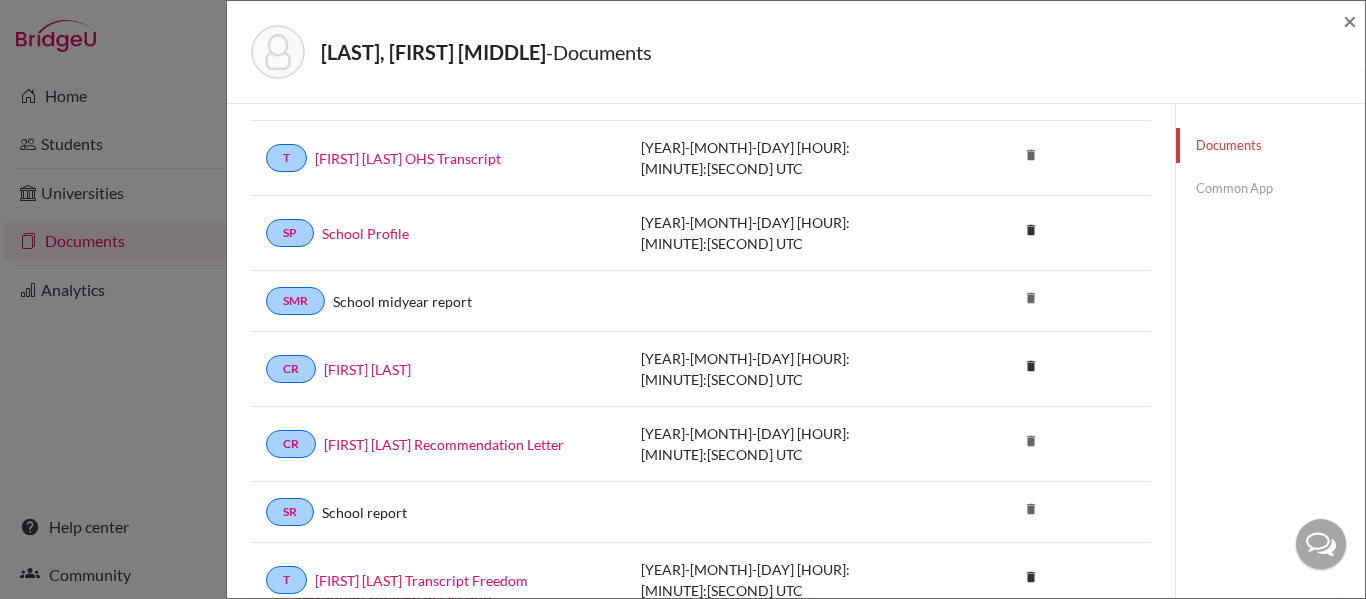 scroll, scrollTop: 0, scrollLeft: 0, axis: both 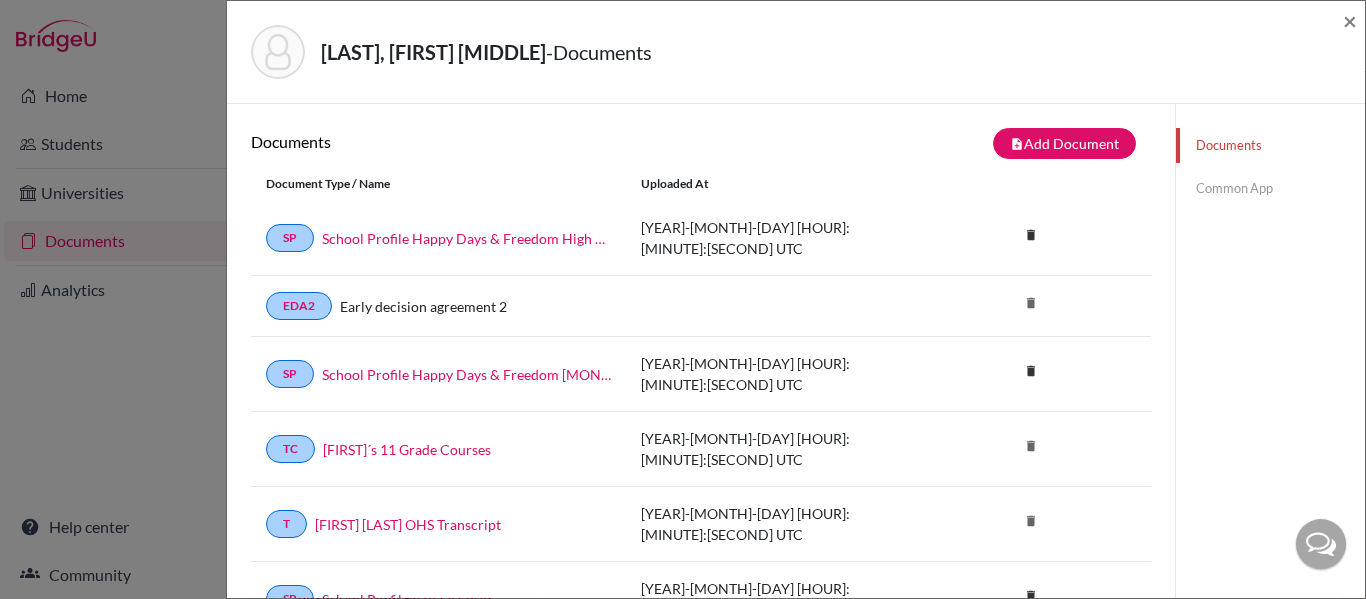 click on "Common App" 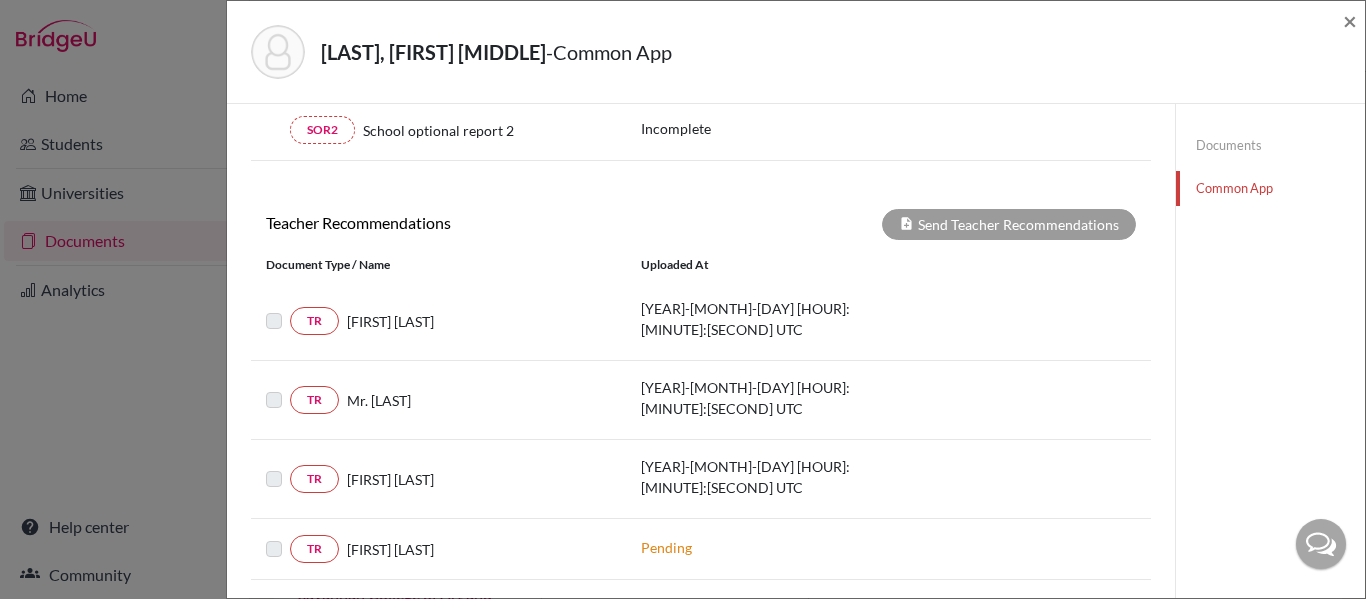 scroll, scrollTop: 0, scrollLeft: 0, axis: both 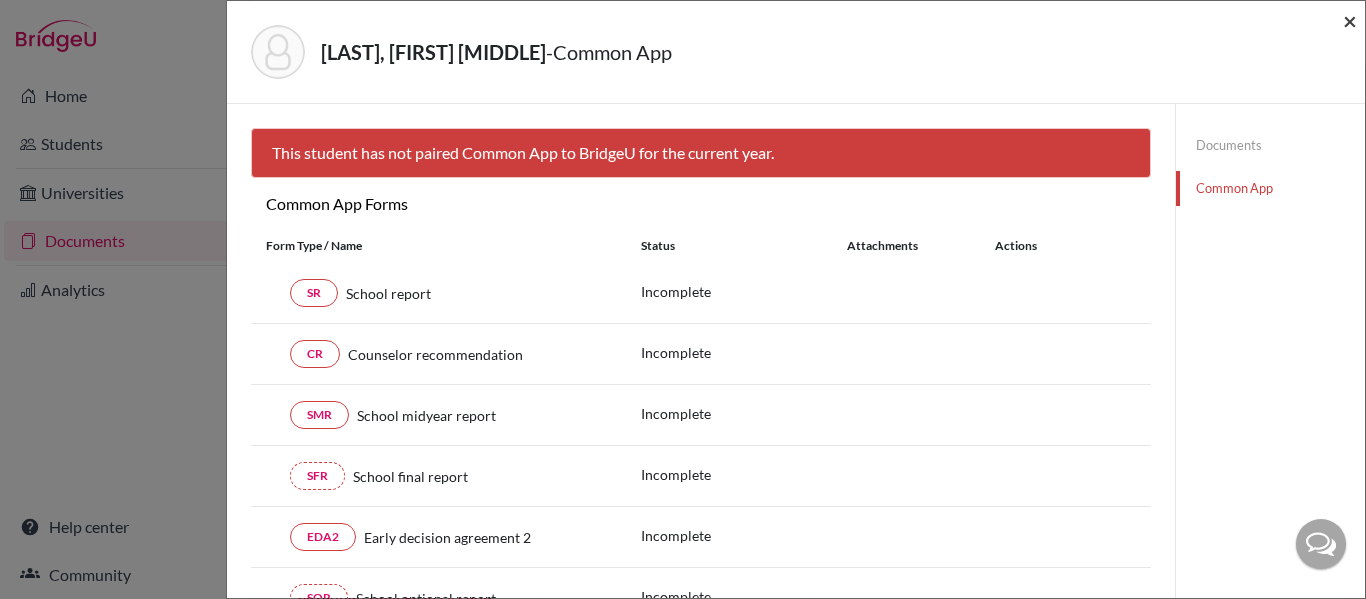 click on "×" at bounding box center (1350, 20) 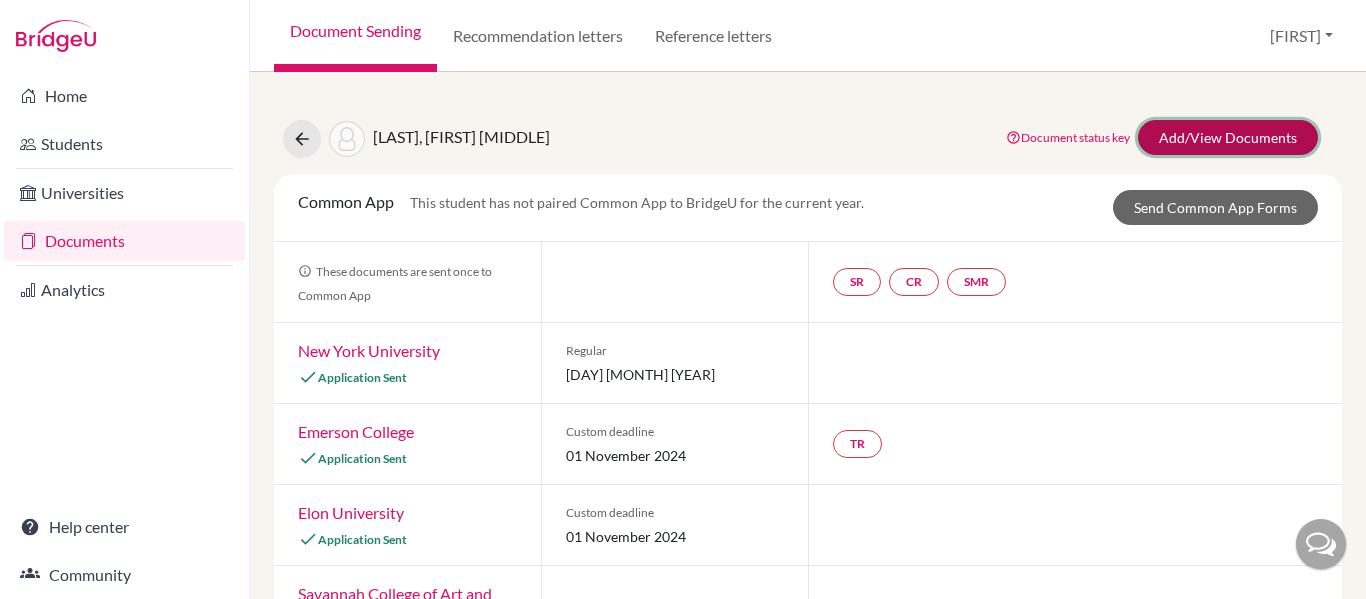 click on "Add/View Documents" at bounding box center [1228, 137] 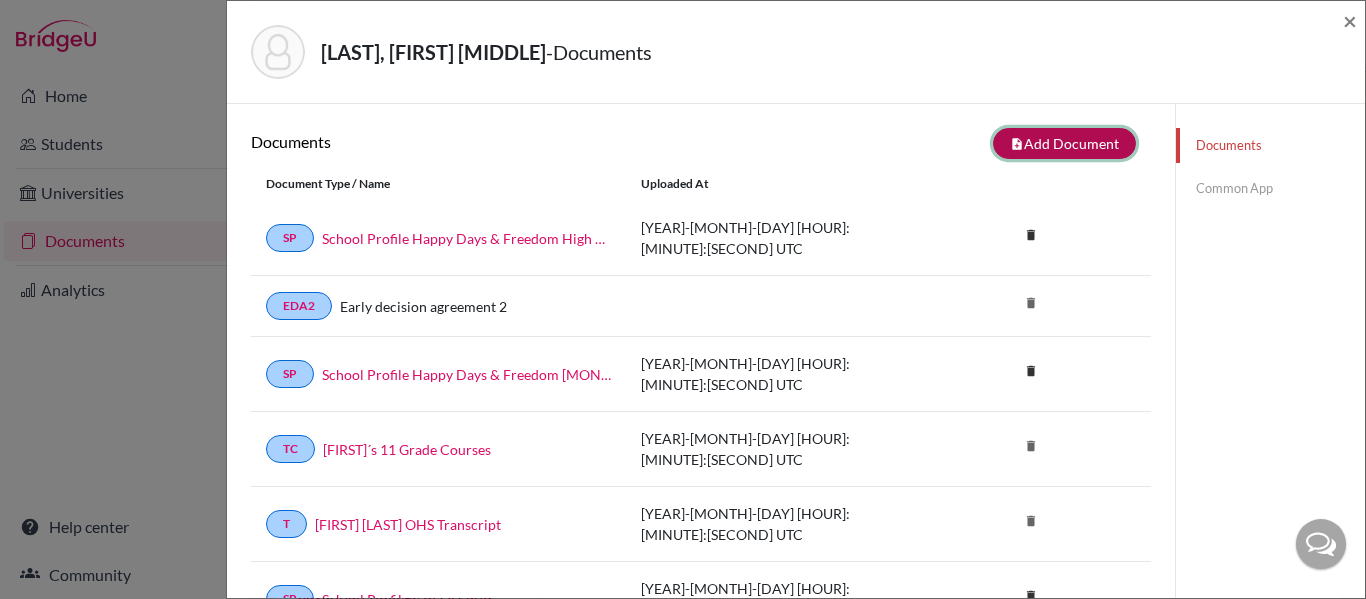 click on "note_add" at bounding box center (1017, 144) 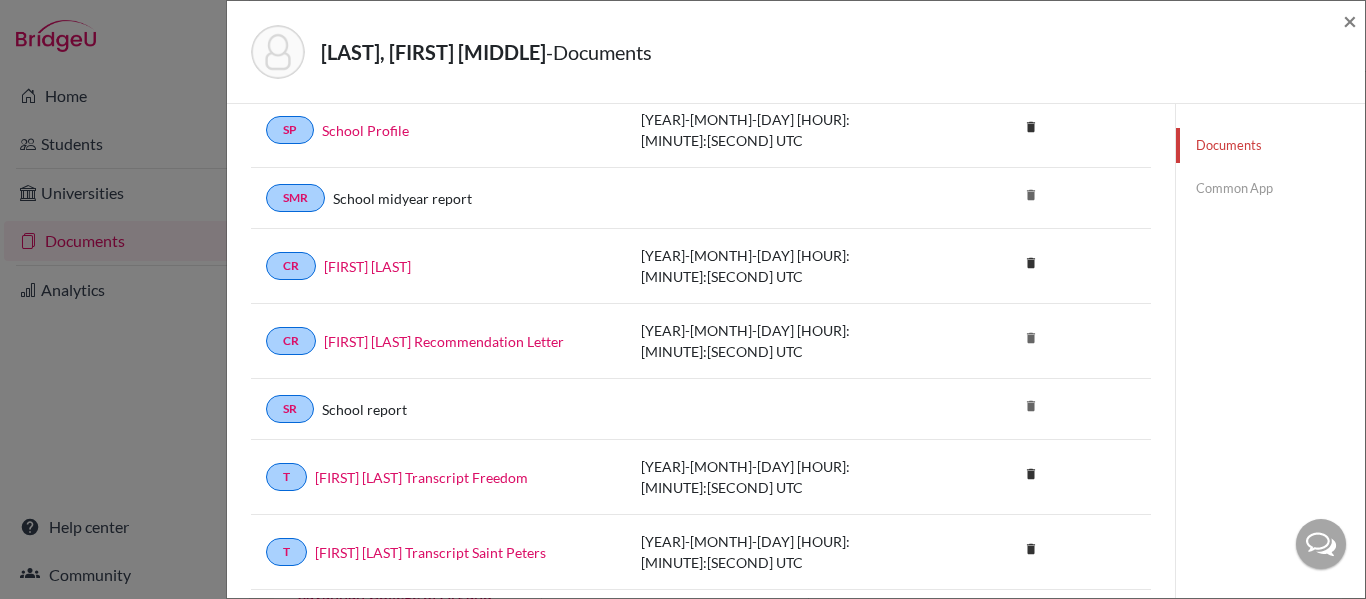 scroll, scrollTop: 792, scrollLeft: 0, axis: vertical 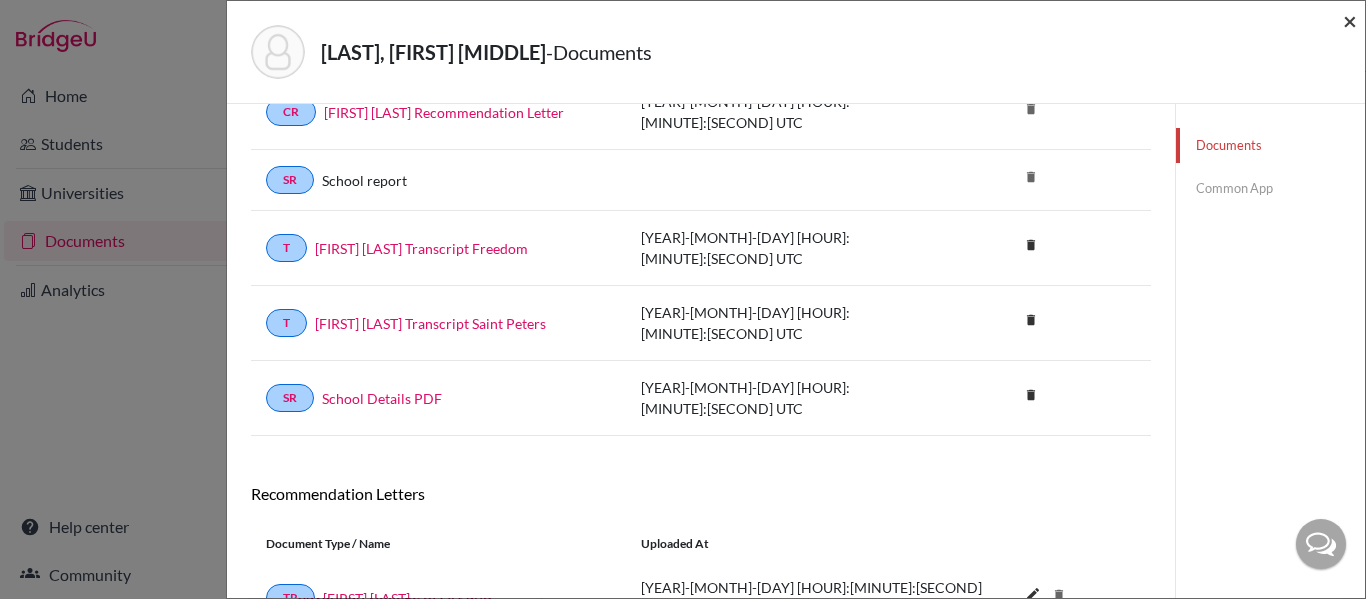 click on "×" at bounding box center [1350, 20] 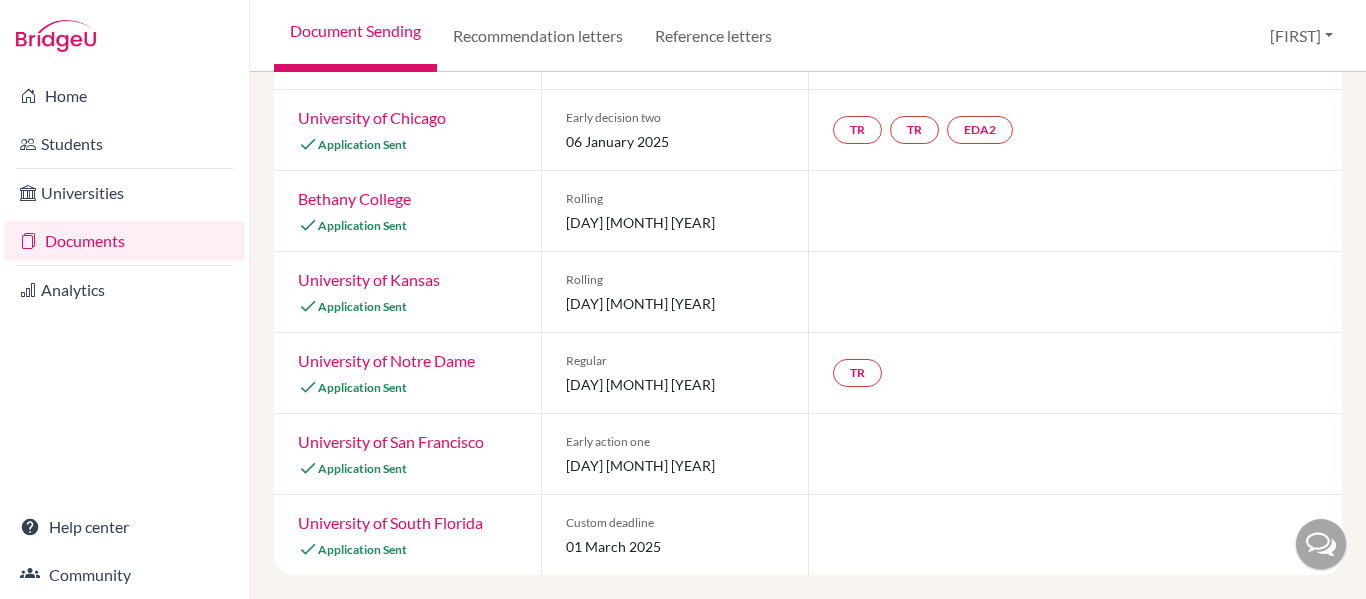scroll, scrollTop: 0, scrollLeft: 0, axis: both 